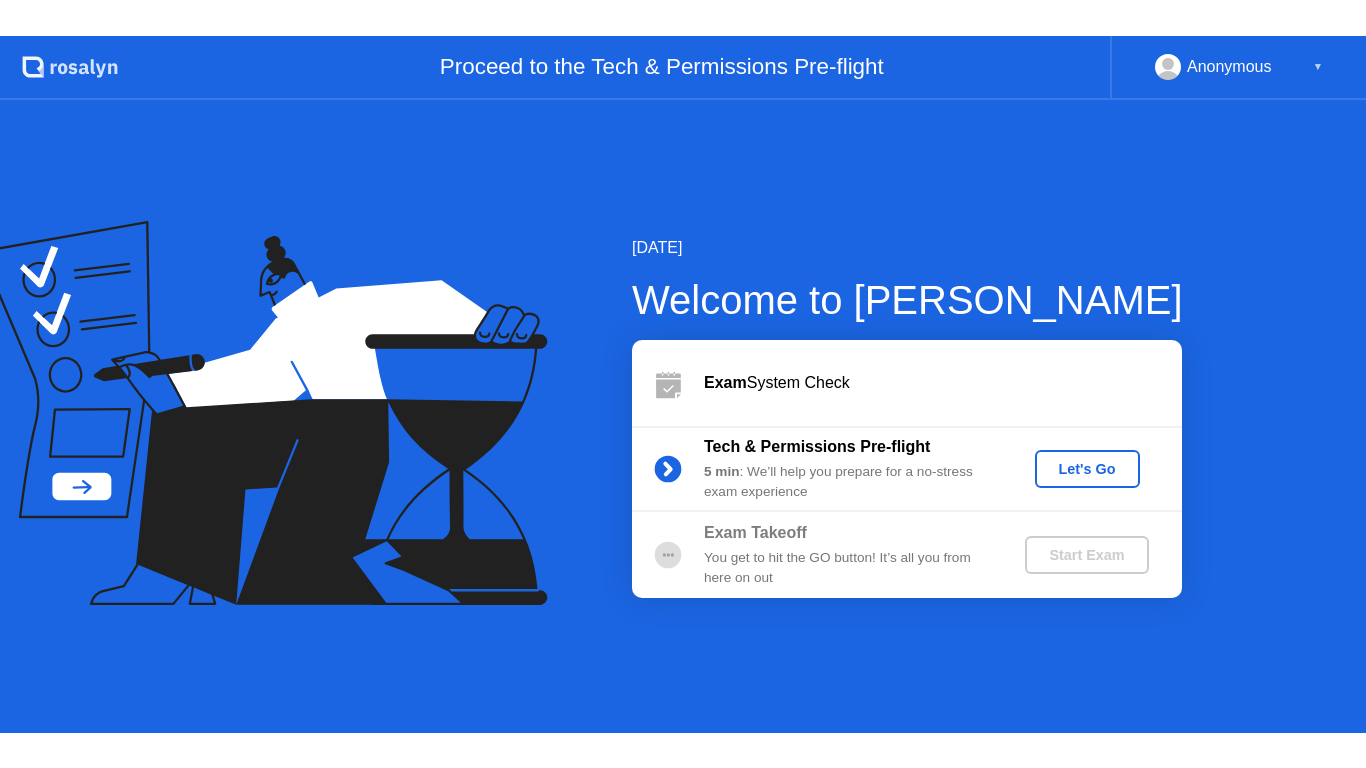 scroll, scrollTop: 0, scrollLeft: 0, axis: both 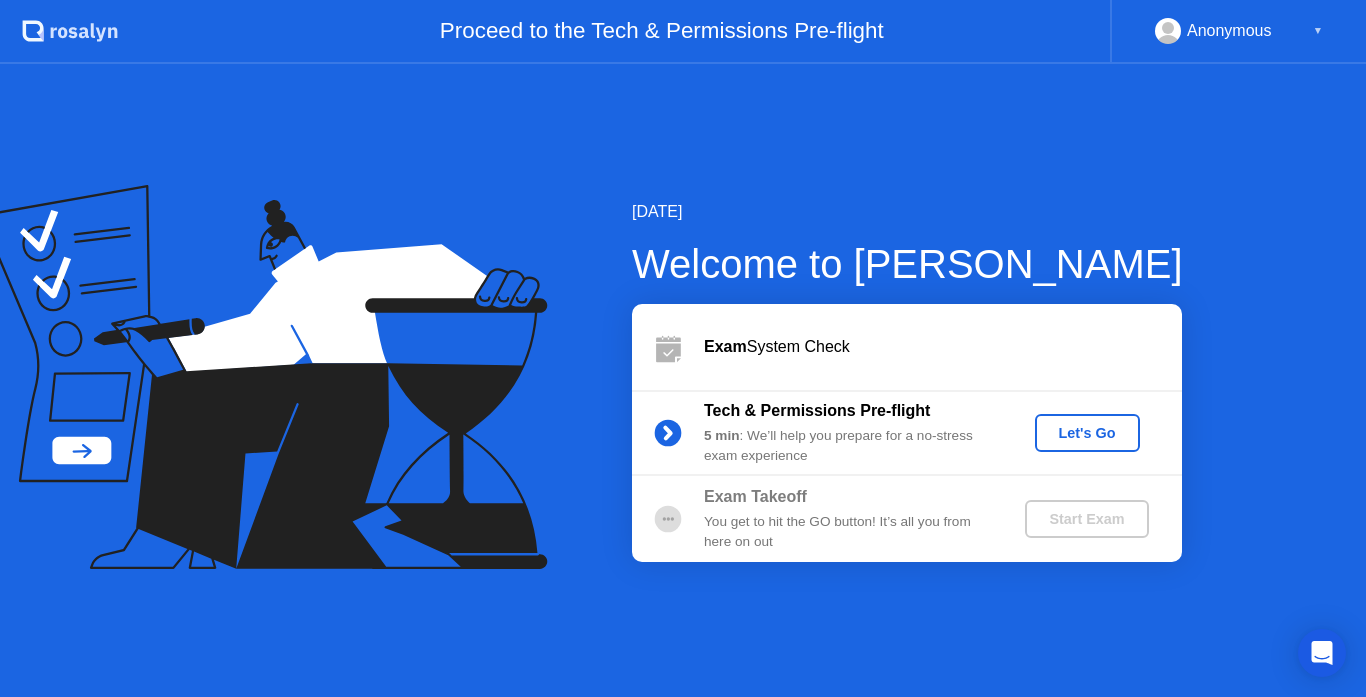 click on "Let's Go" 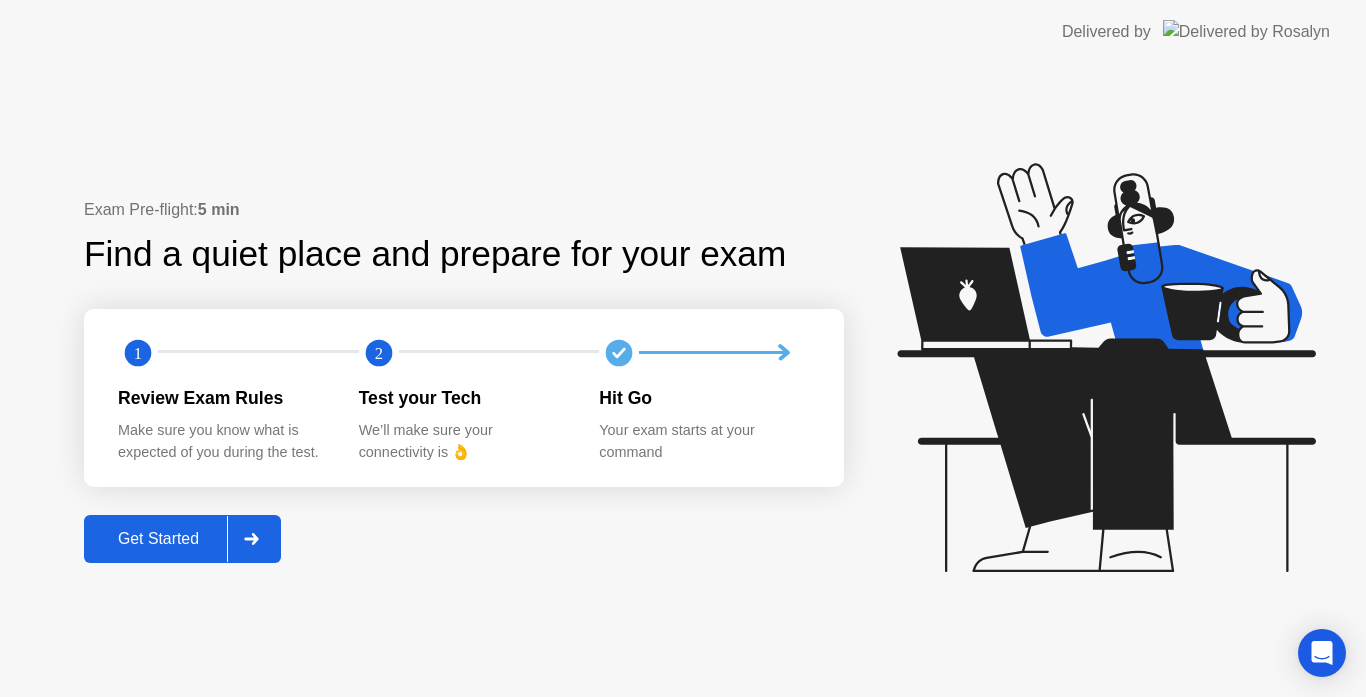 click on "Get Started" 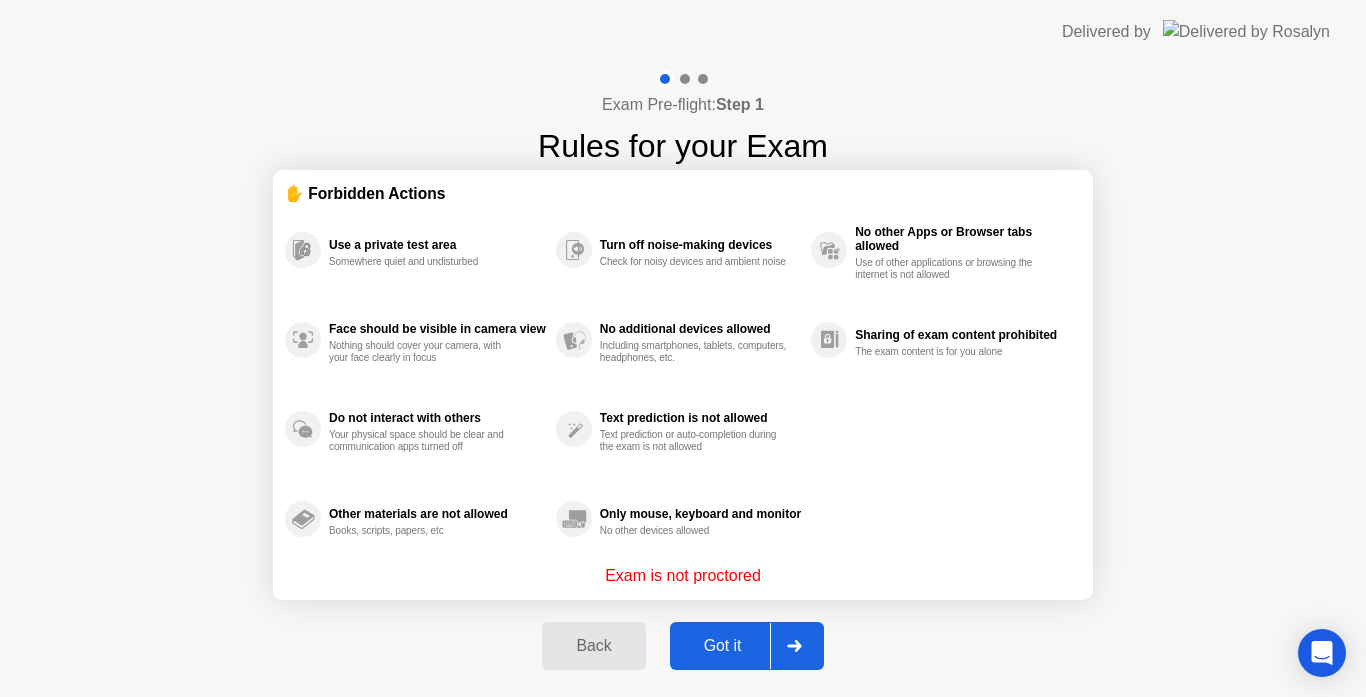 click on "Got it" 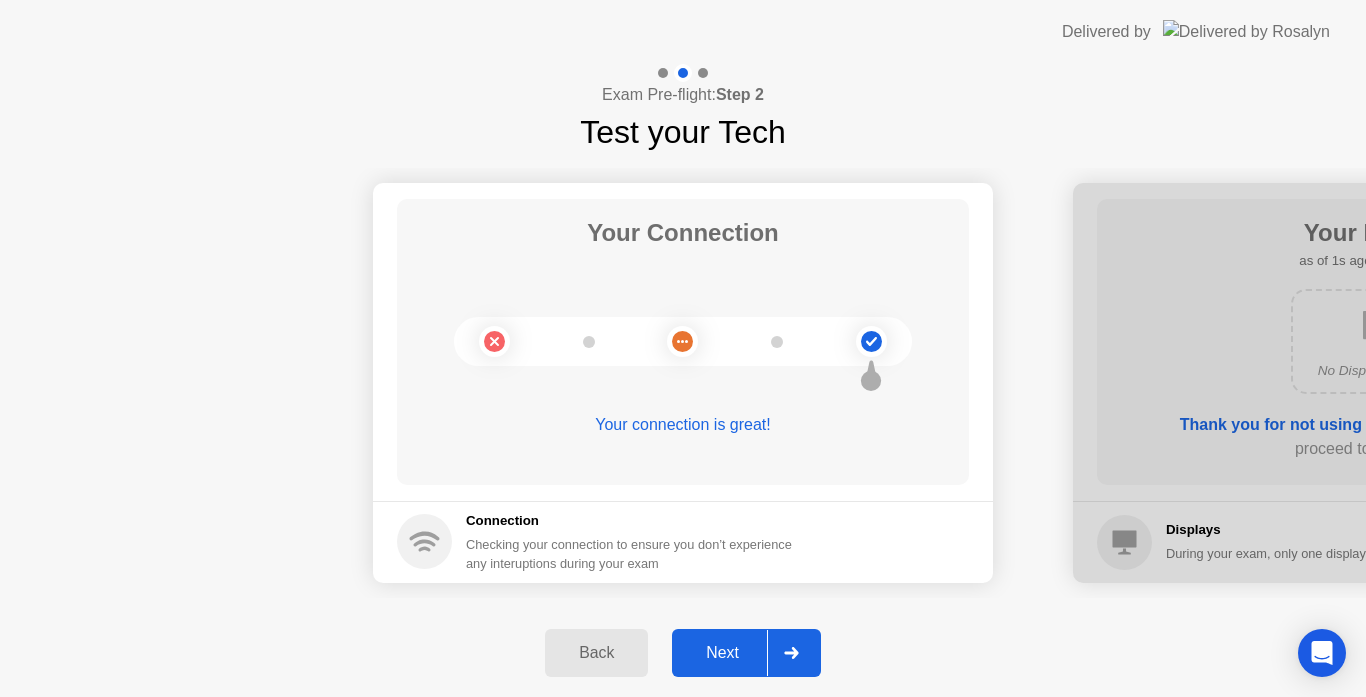 click on "Next" 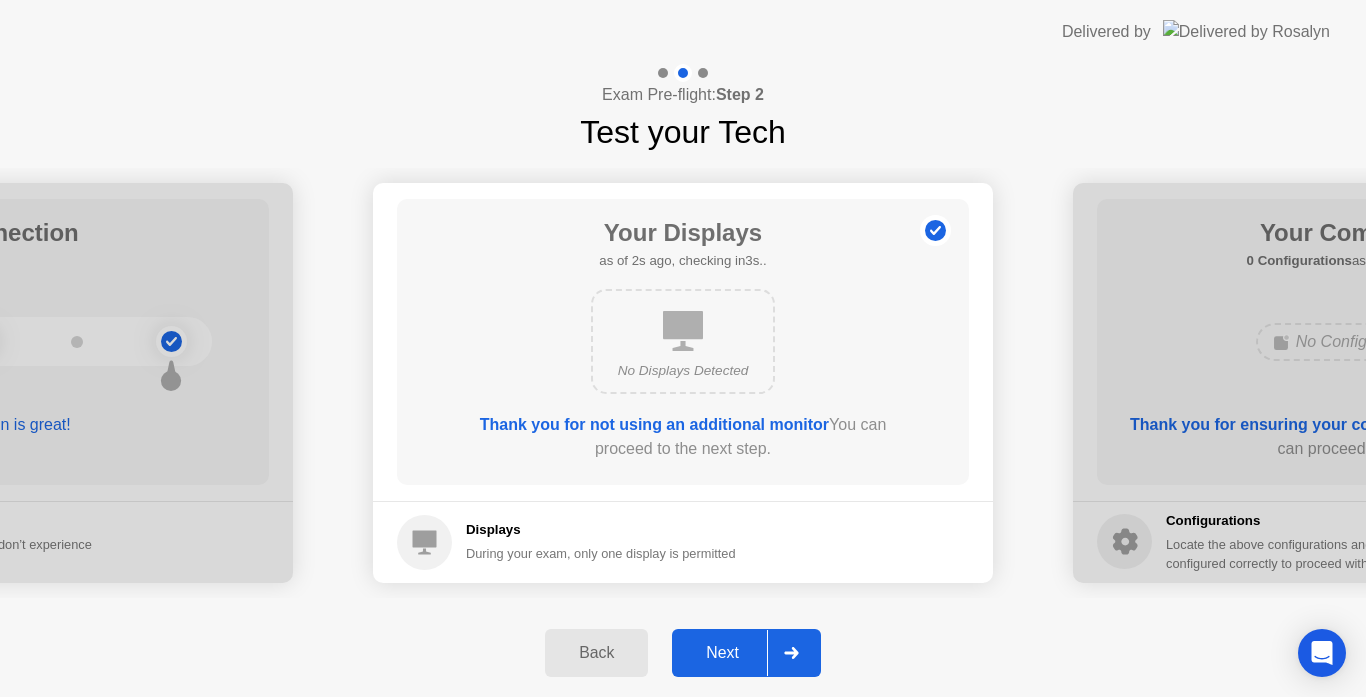 click on "Next" 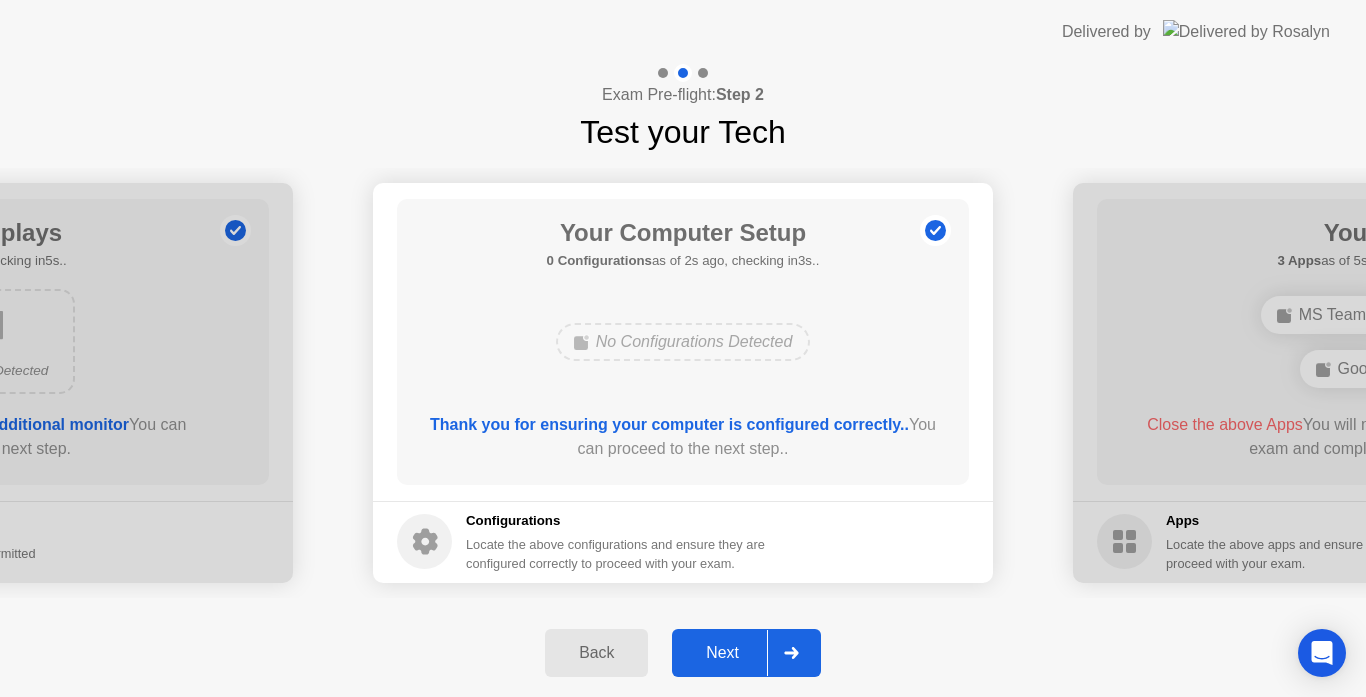 click on "Next" 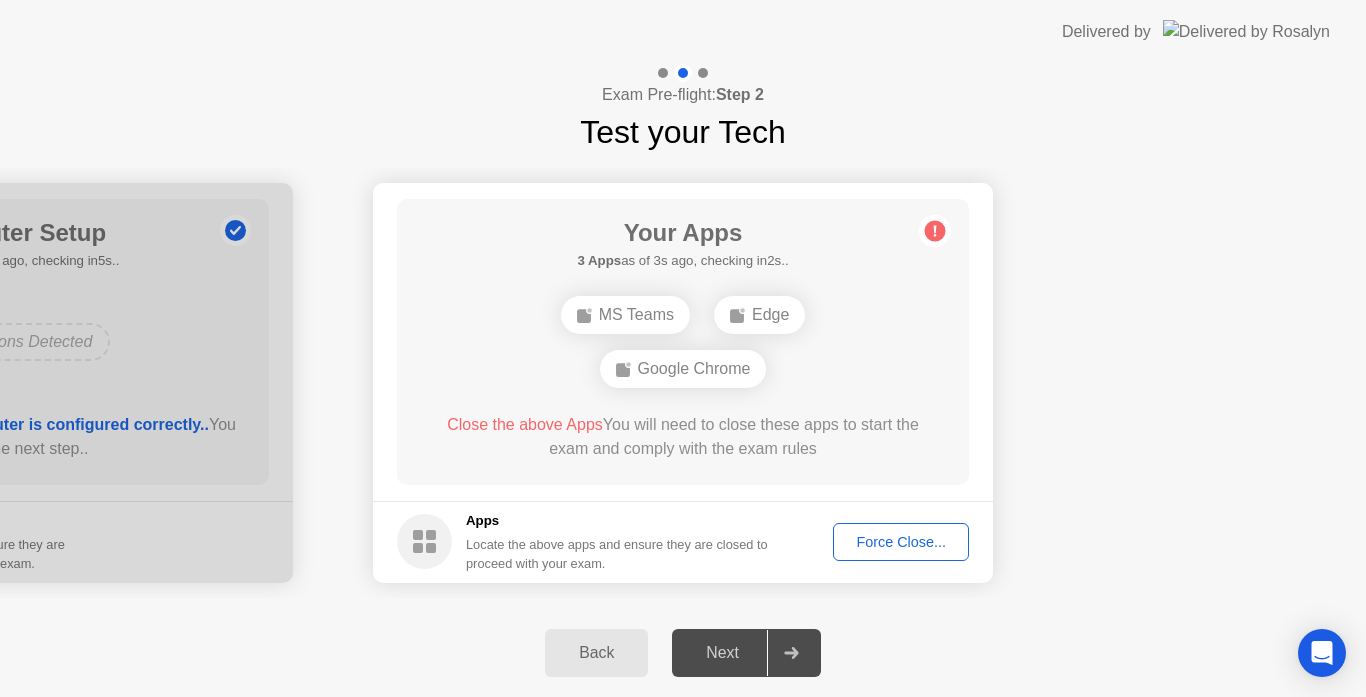 click on "Force Close..." 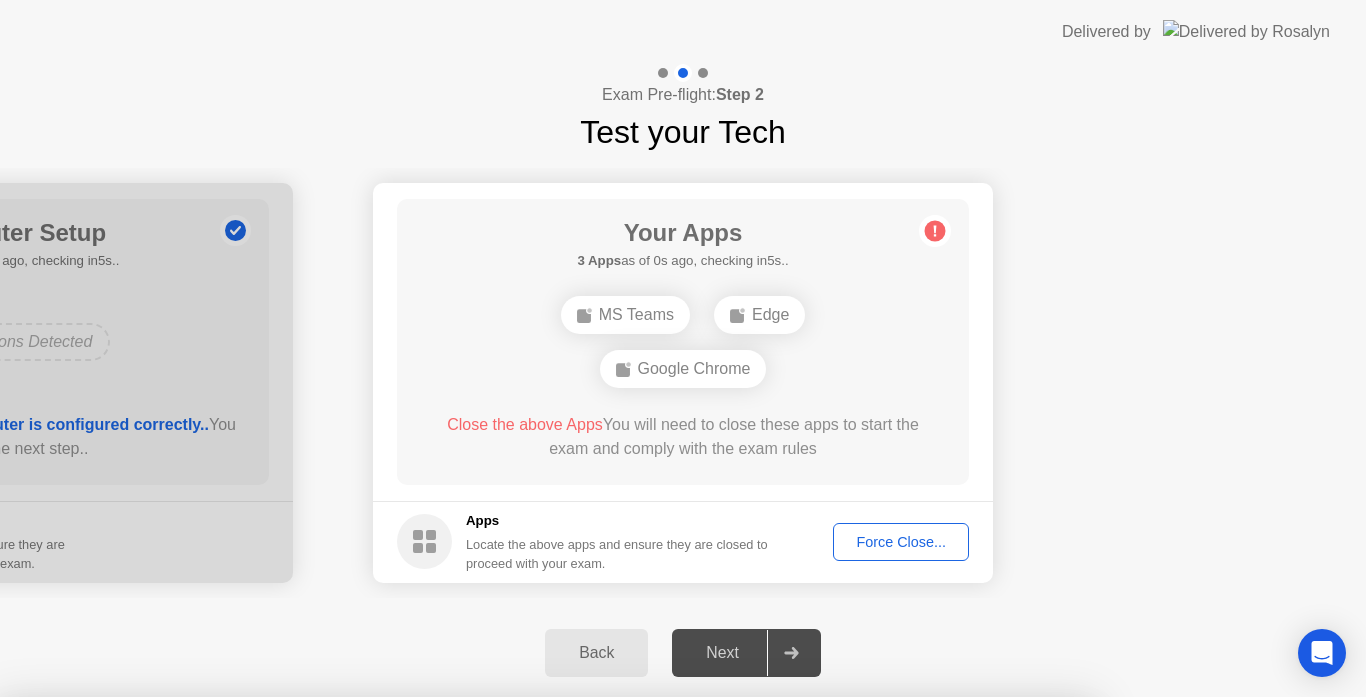 click on "Confirm" at bounding box center (613, 973) 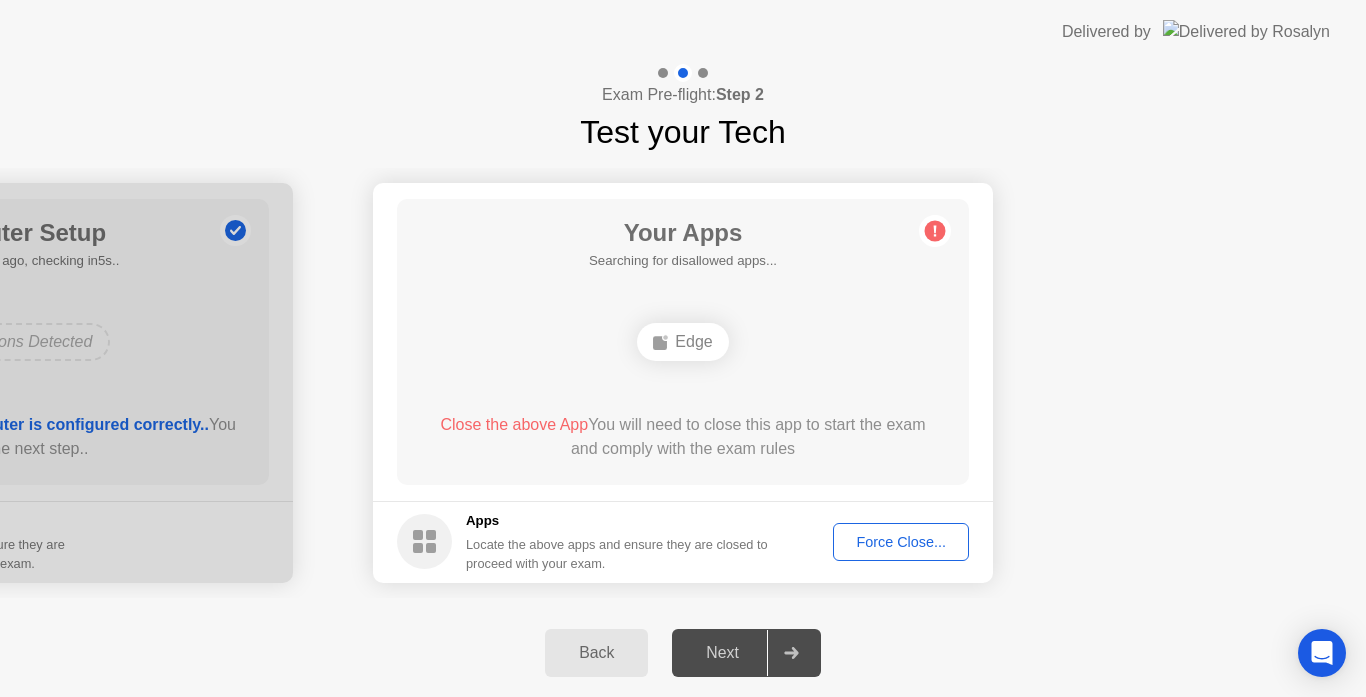 click on "Edge" 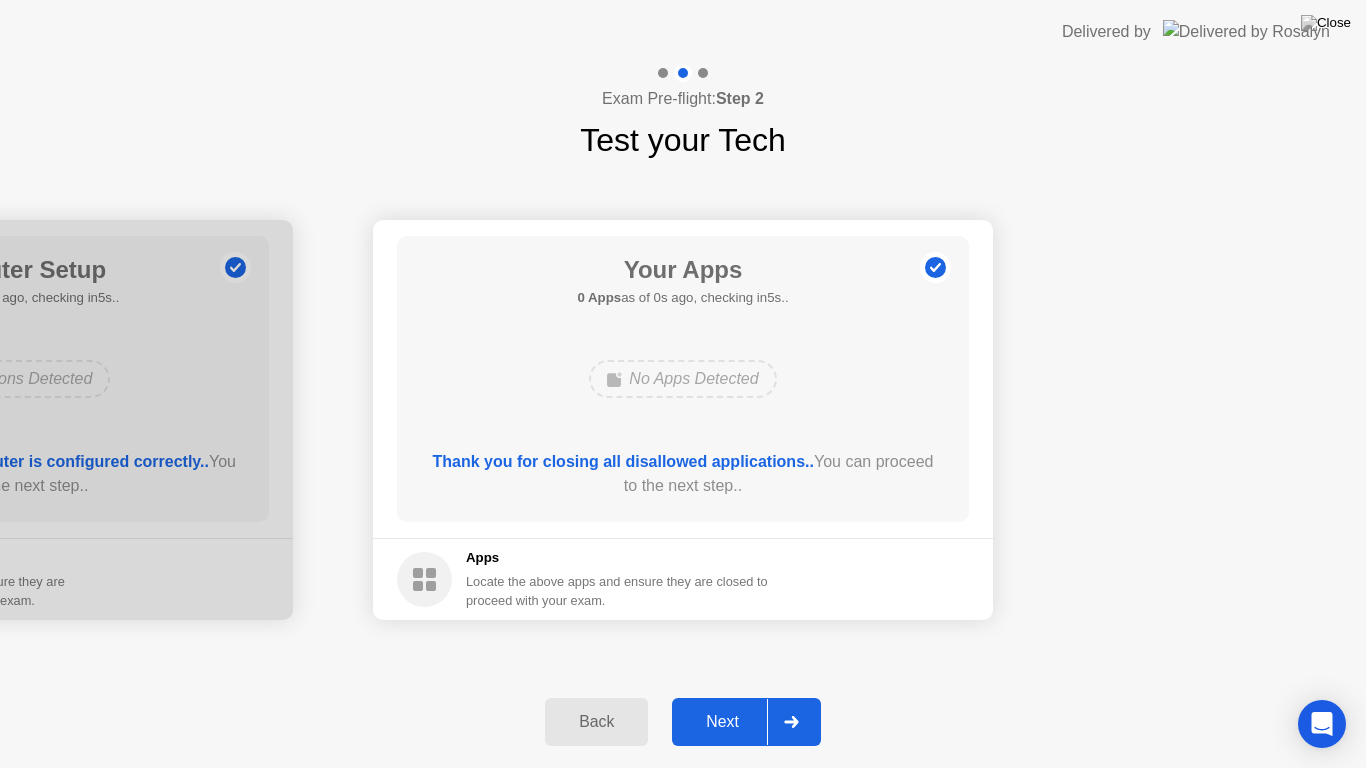 drag, startPoint x: 883, startPoint y: 535, endPoint x: 883, endPoint y: 558, distance: 23 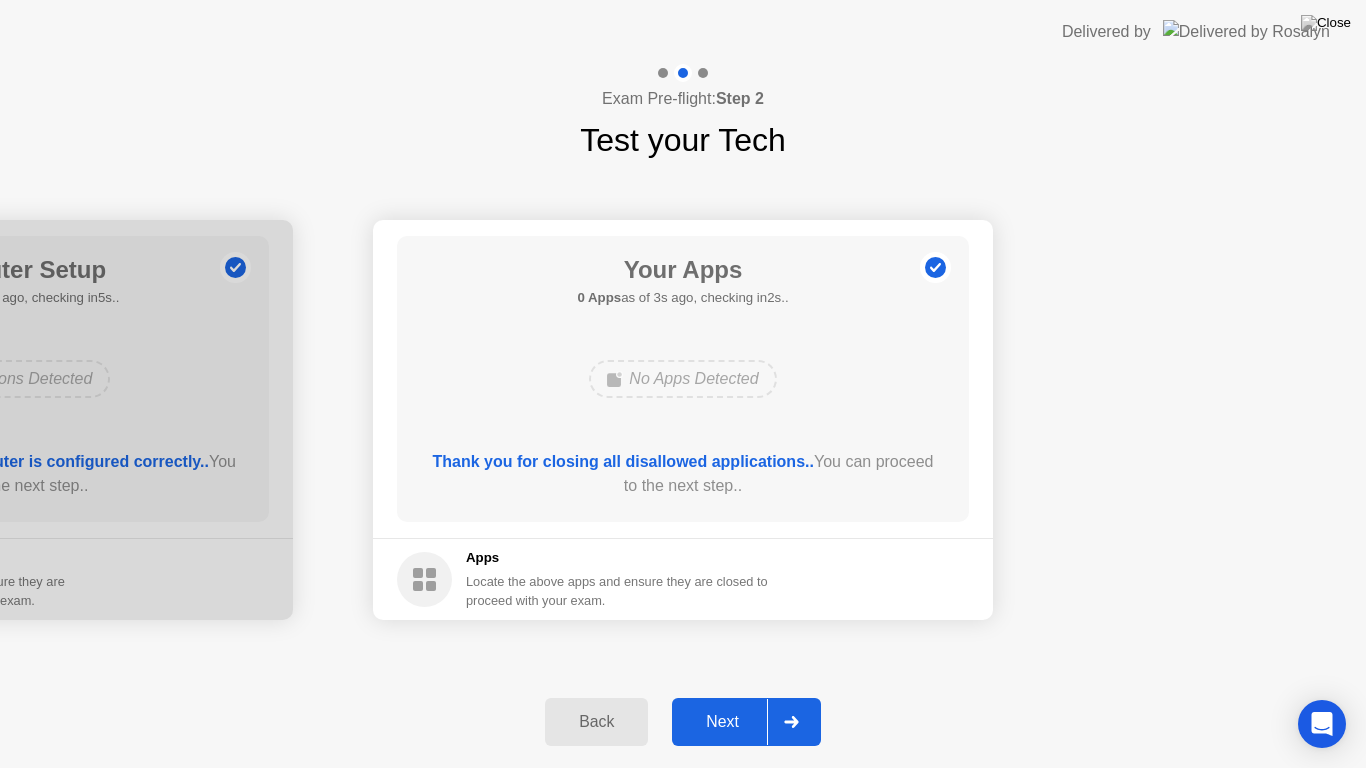 click on "Next" 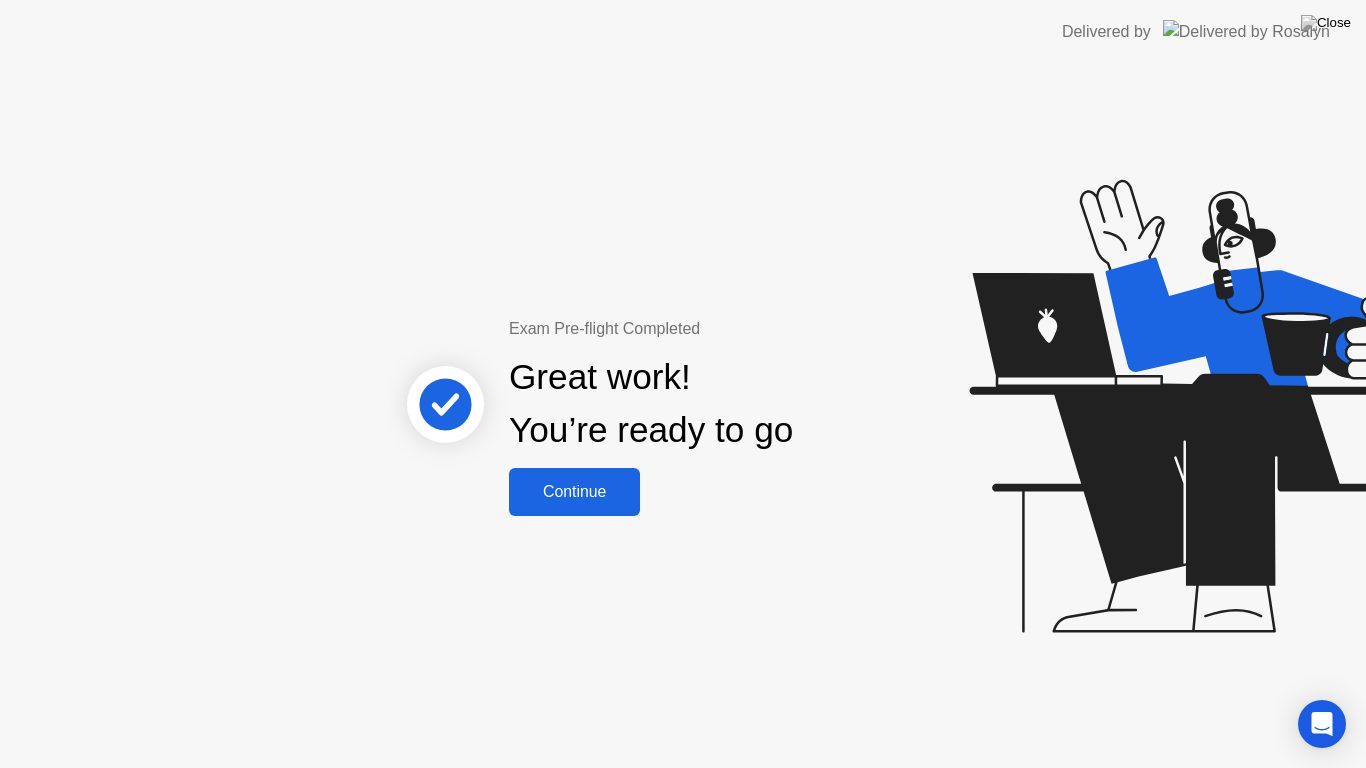 click on "Continue" 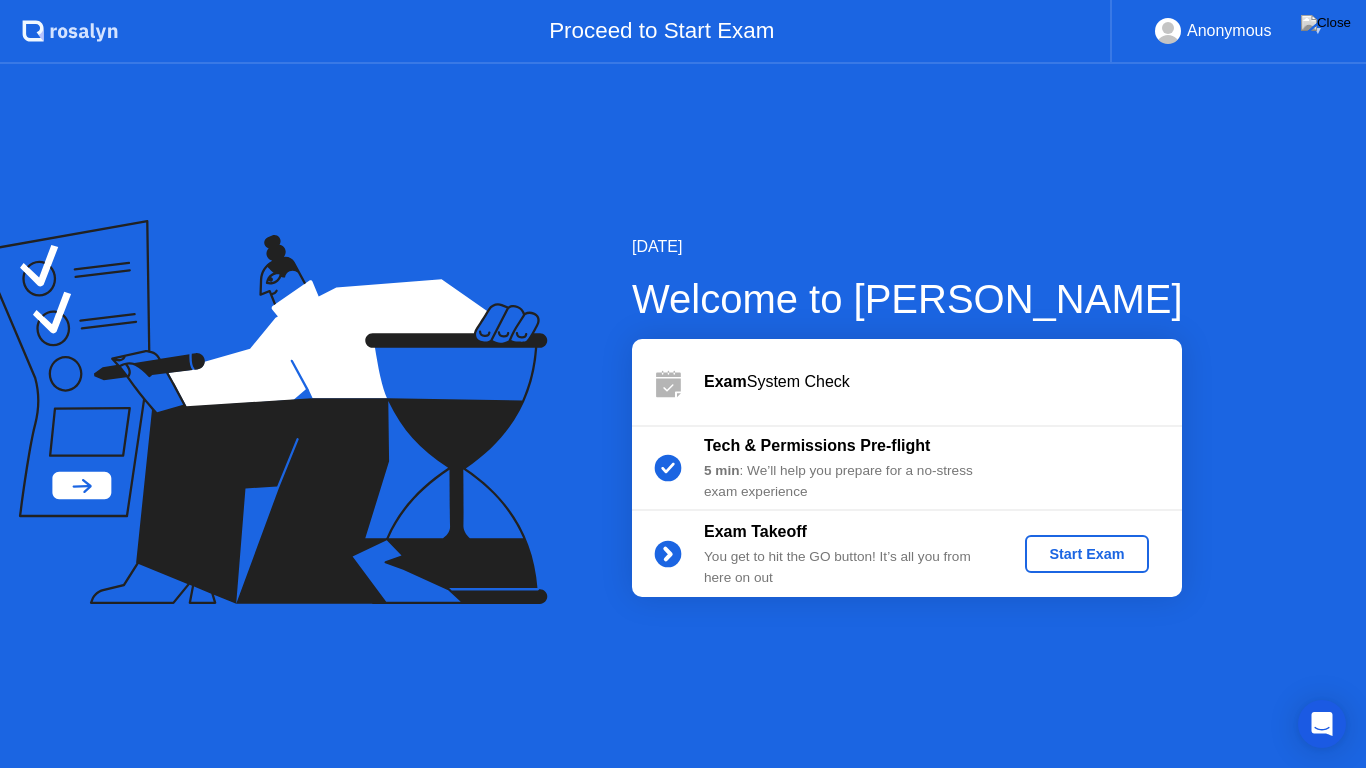 click on "▼" 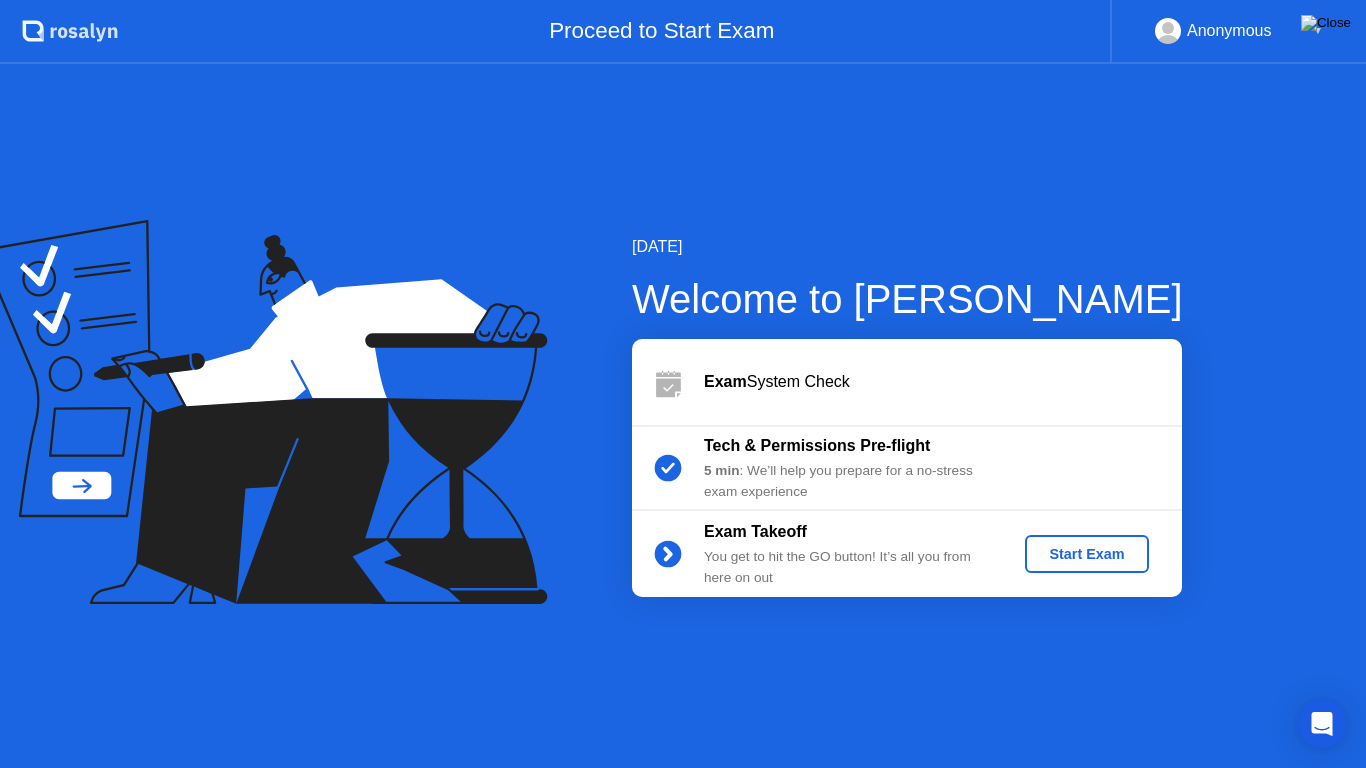 click at bounding box center (1326, 23) 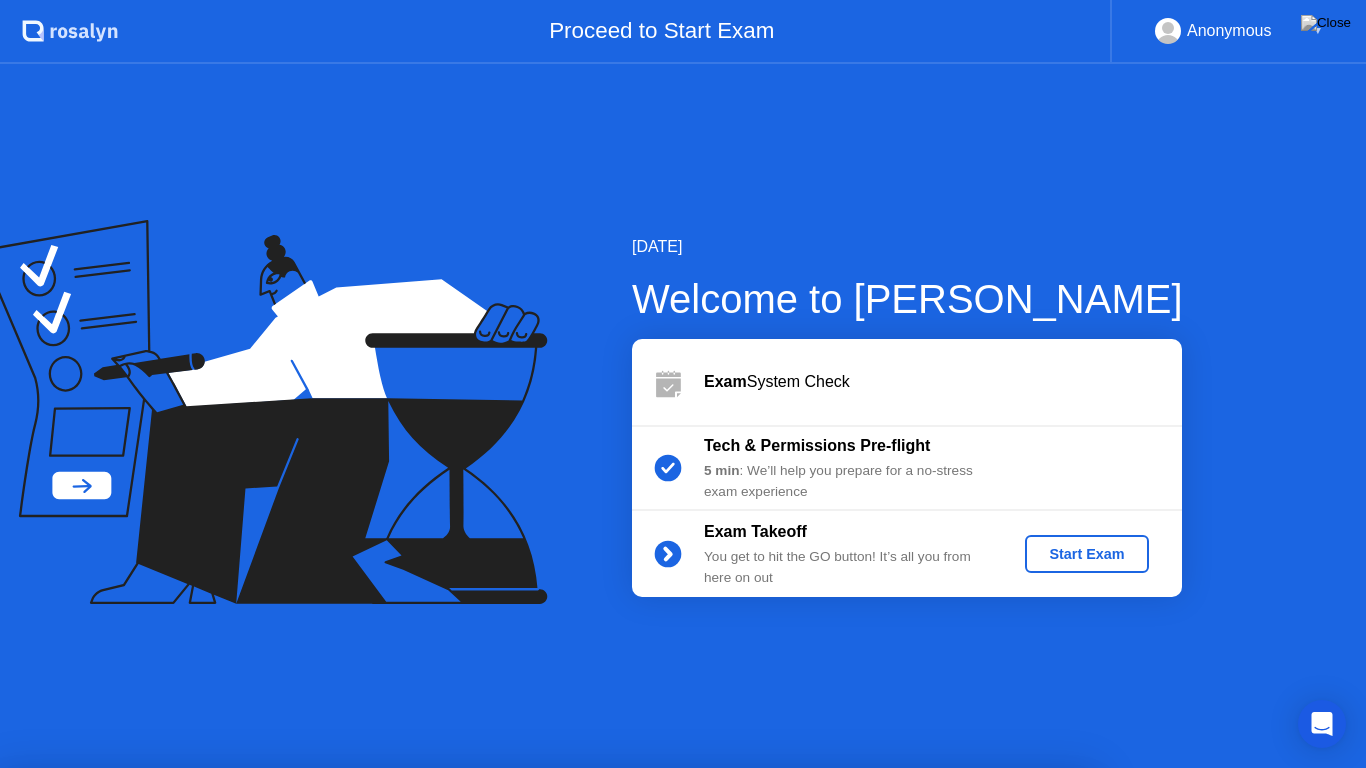 click on "No" at bounding box center (594, 881) 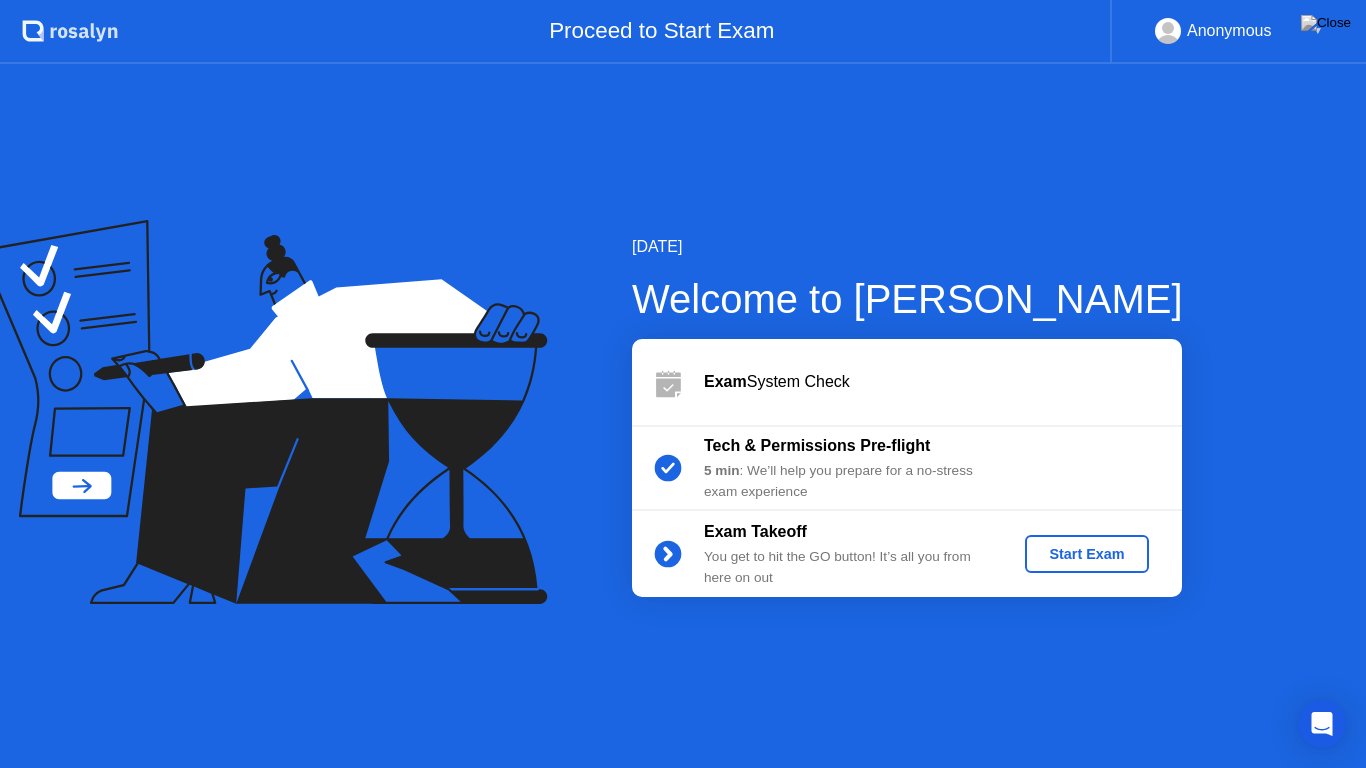 click on "▼" 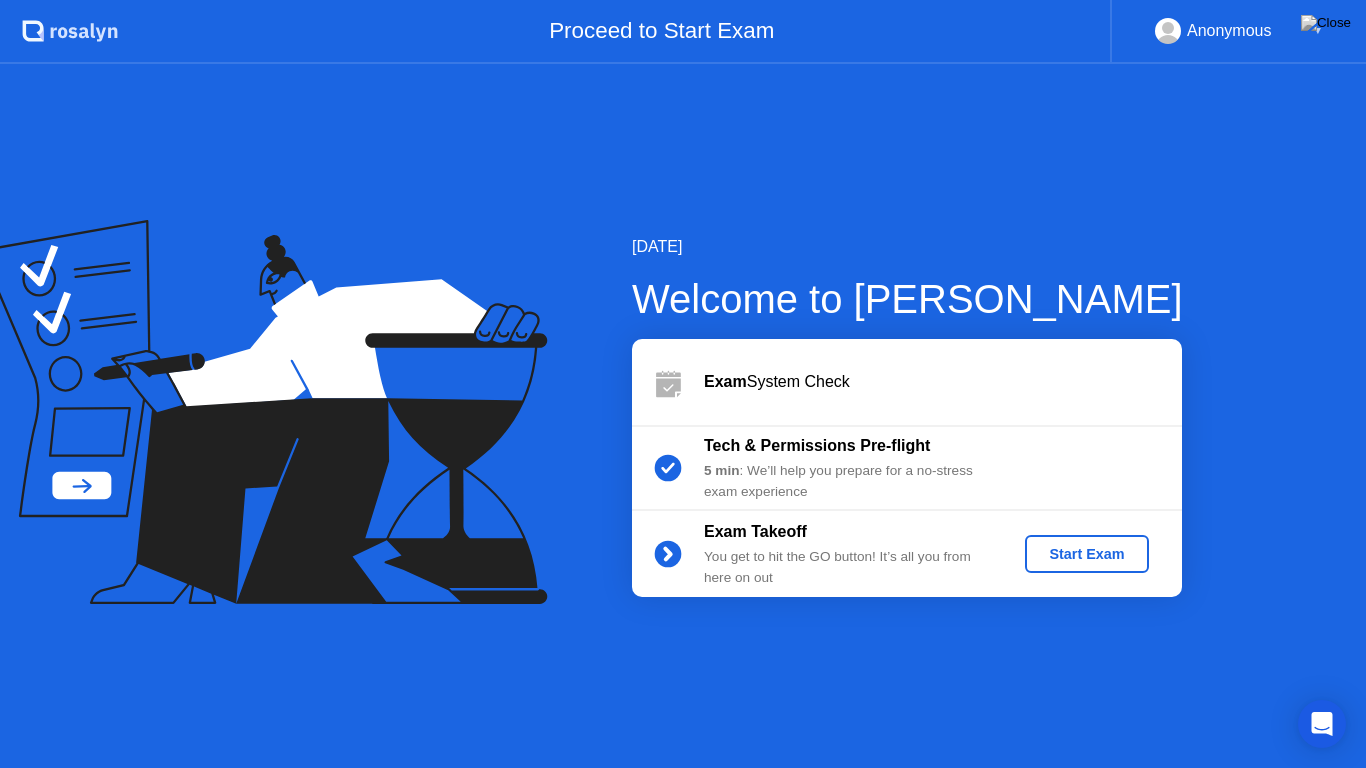 click on "[DATE] Welcome to [PERSON_NAME] Exam  System Check  Tech & Permissions Pre-flight 5 min : We’ll help you prepare for a no-stress exam experience Exam Takeoff You get to hit the GO button! It’s all you from here on out Start Exam" 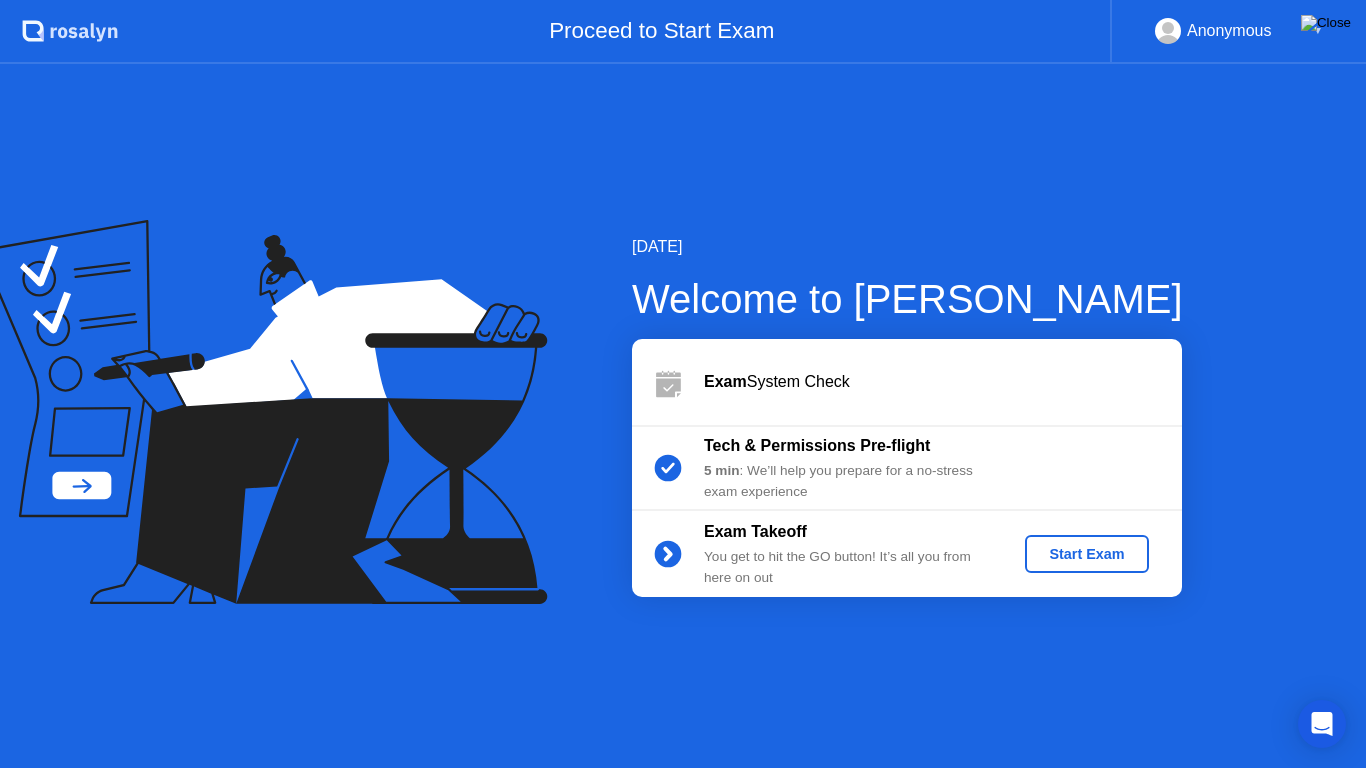 drag, startPoint x: 1318, startPoint y: 31, endPoint x: 1347, endPoint y: 28, distance: 29.15476 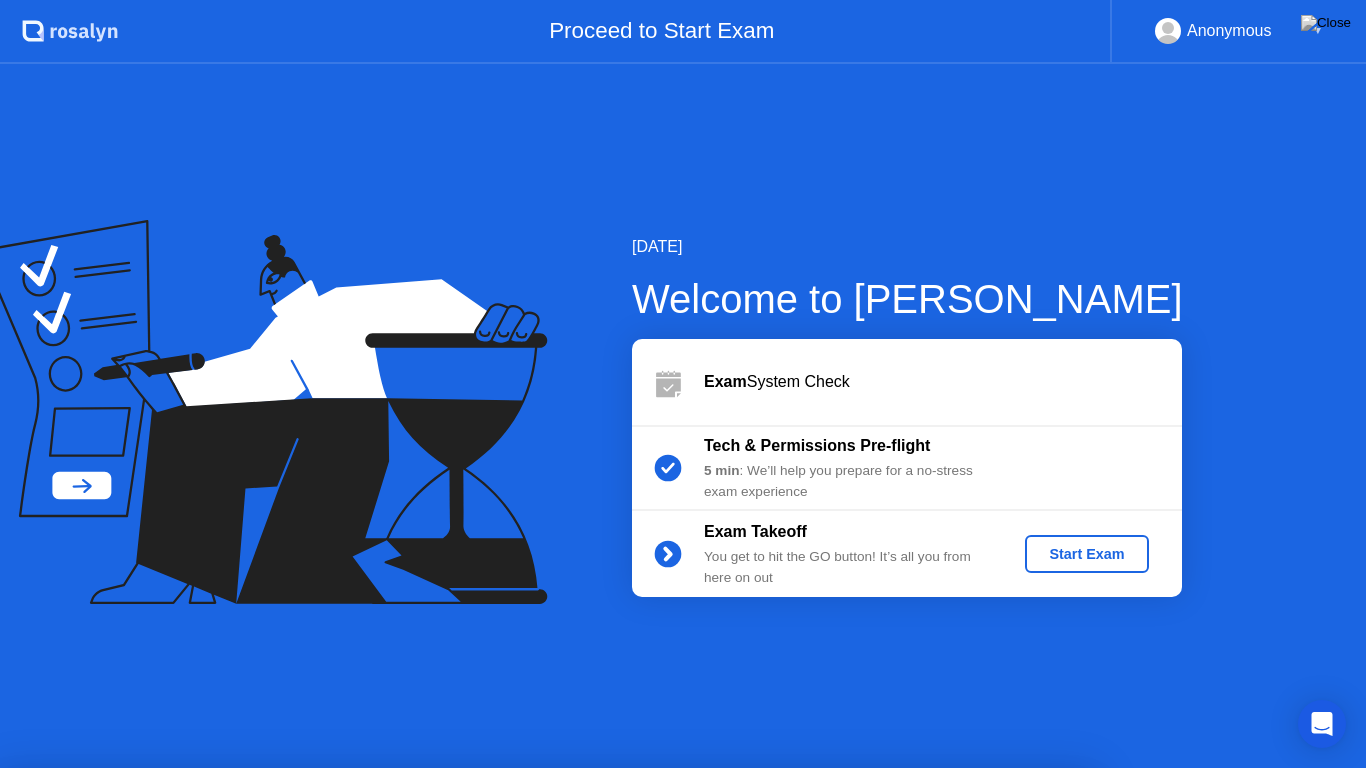 click on "No" at bounding box center (594, 881) 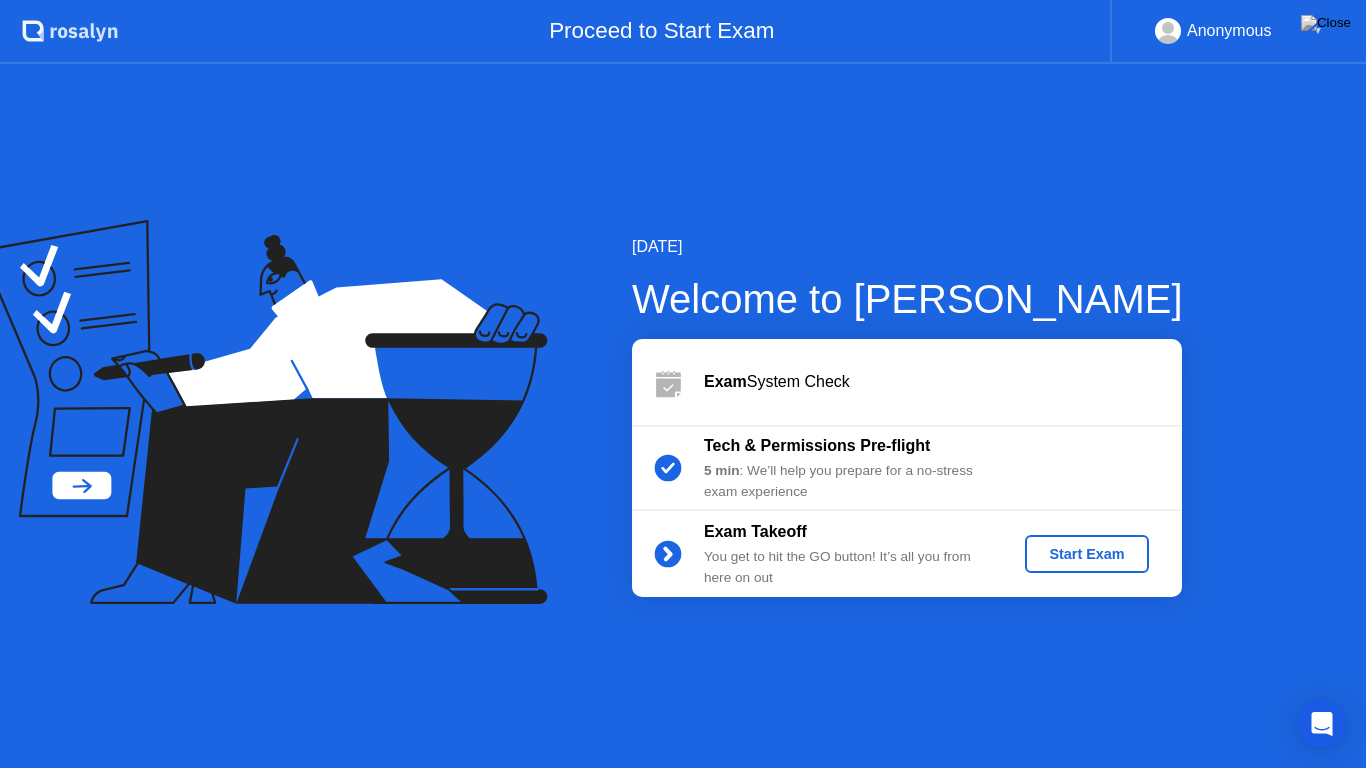 type 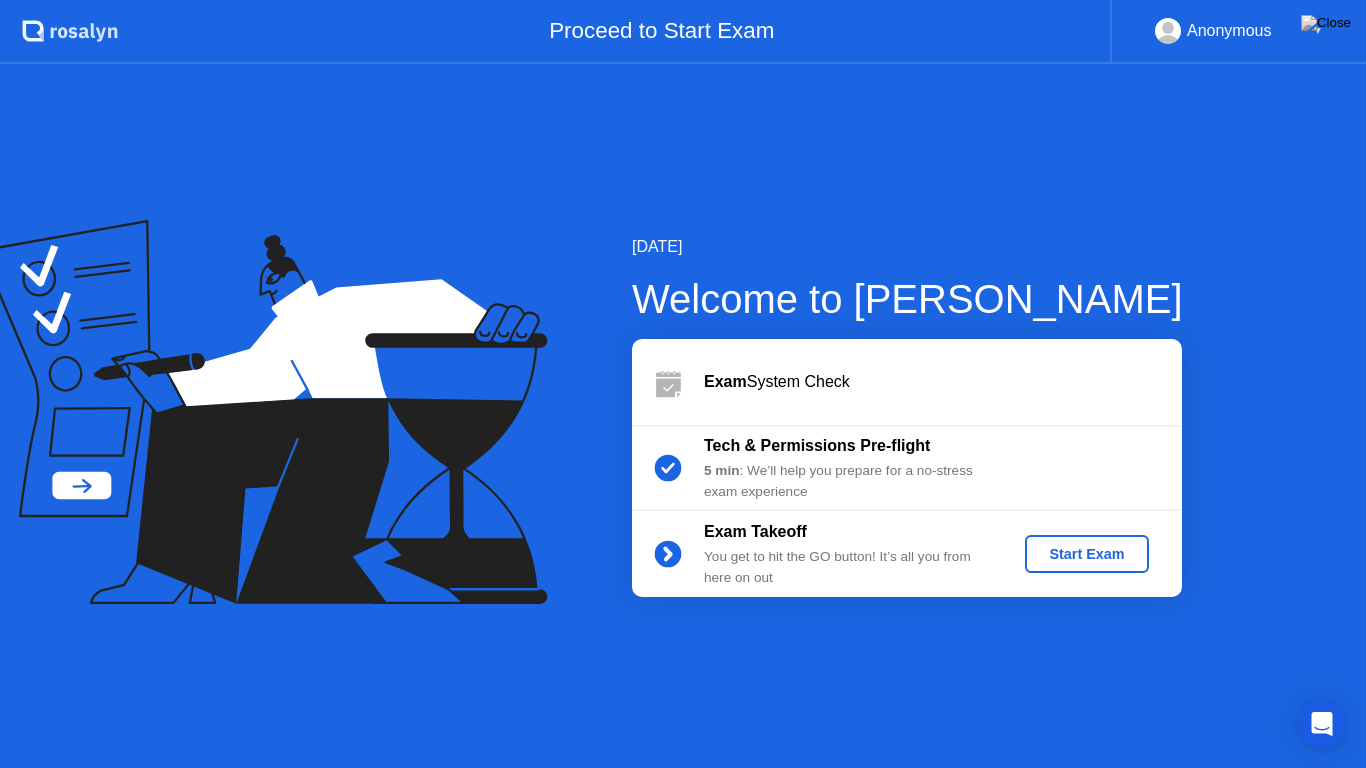 click on "[DATE] Welcome to [PERSON_NAME] Exam  System Check  Tech & Permissions Pre-flight 5 min : We’ll help you prepare for a no-stress exam experience Exam Takeoff You get to hit the GO button! It’s all you from here on out Start Exam" 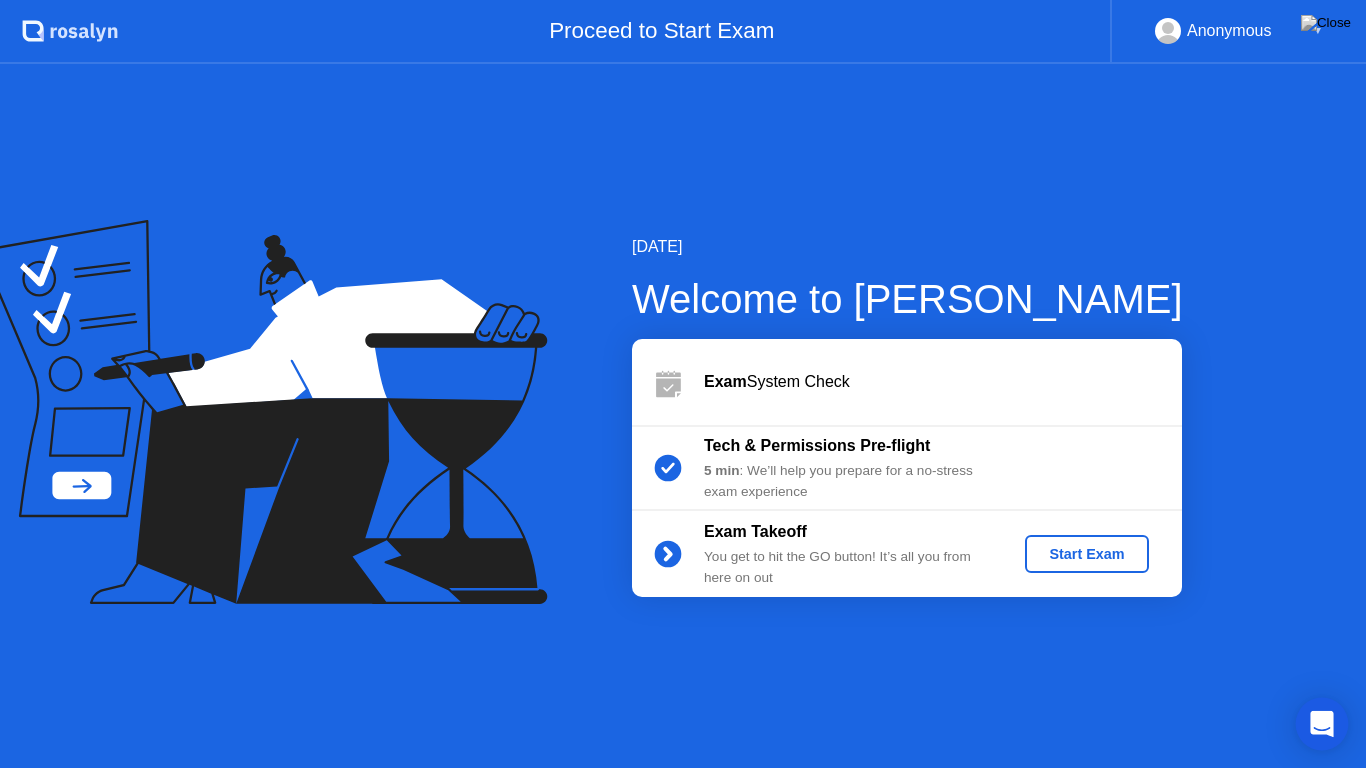 click at bounding box center [1322, 724] 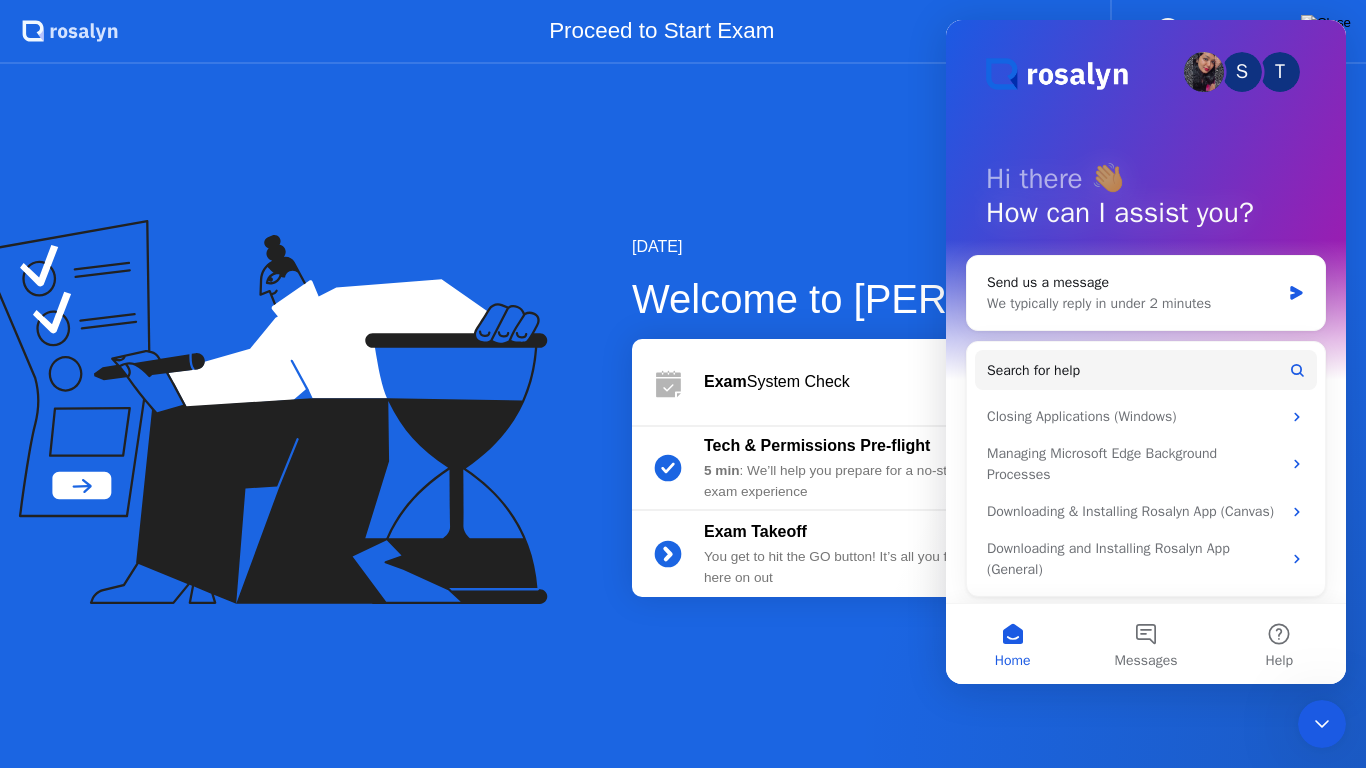 scroll, scrollTop: 0, scrollLeft: 0, axis: both 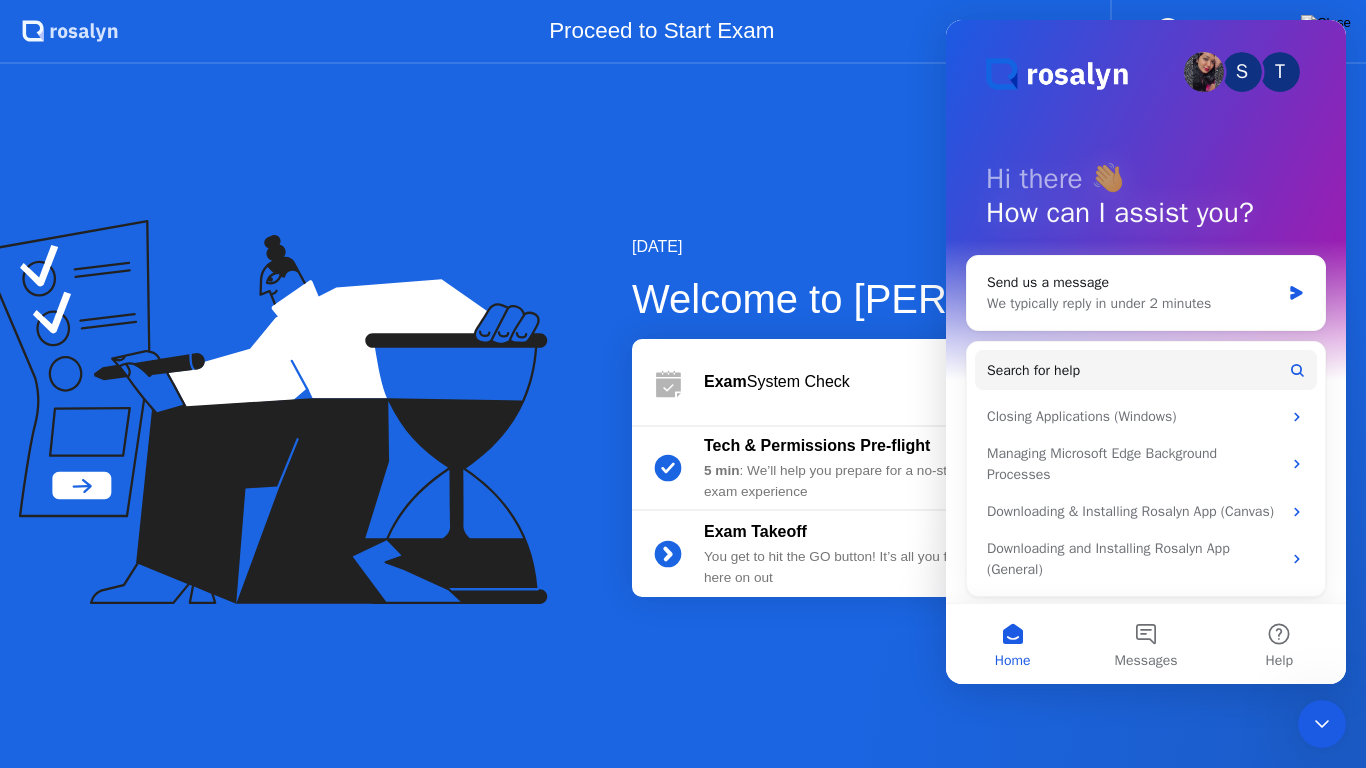 click on "[DATE] Welcome to [PERSON_NAME] Exam  System Check  Tech & Permissions Pre-flight 5 min : We’ll help you prepare for a no-stress exam experience Exam Takeoff You get to hit the GO button! It’s all you from here on out Start Exam" 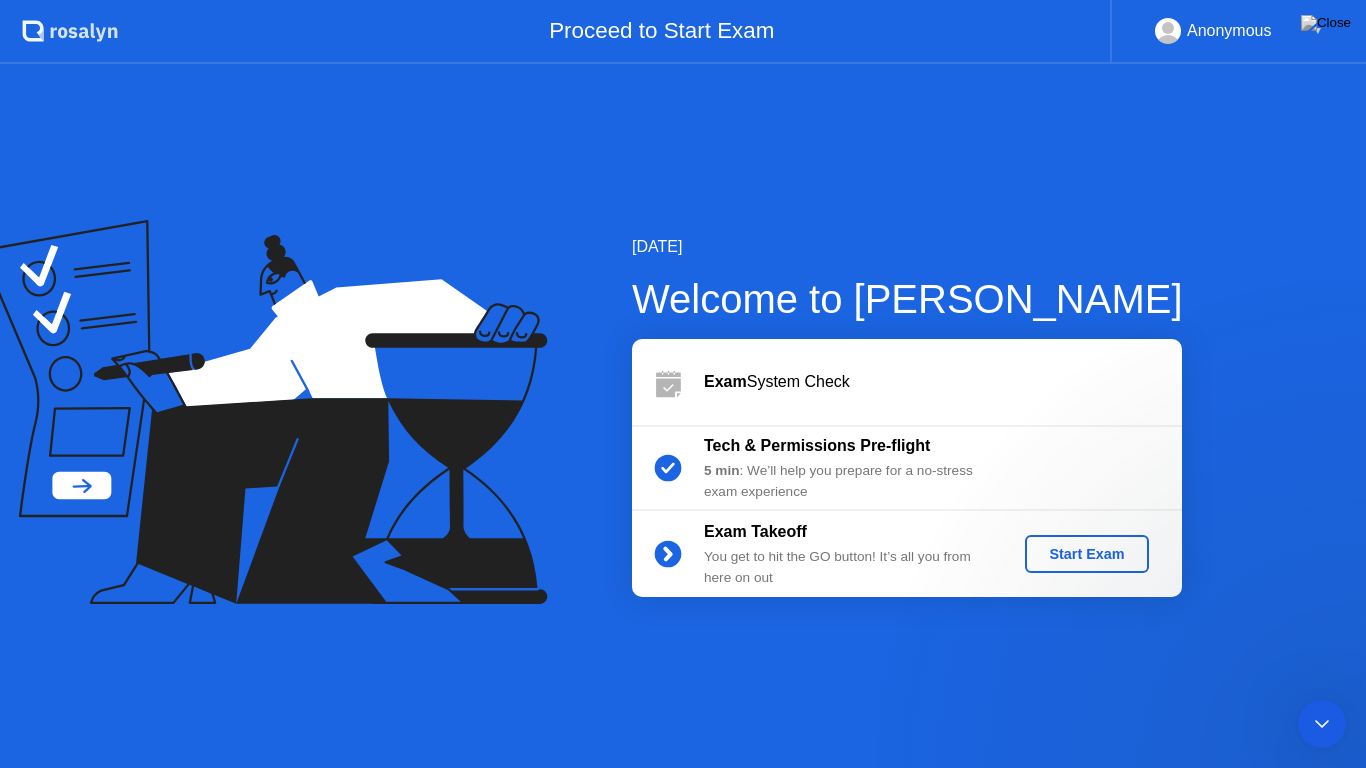 scroll, scrollTop: 0, scrollLeft: 0, axis: both 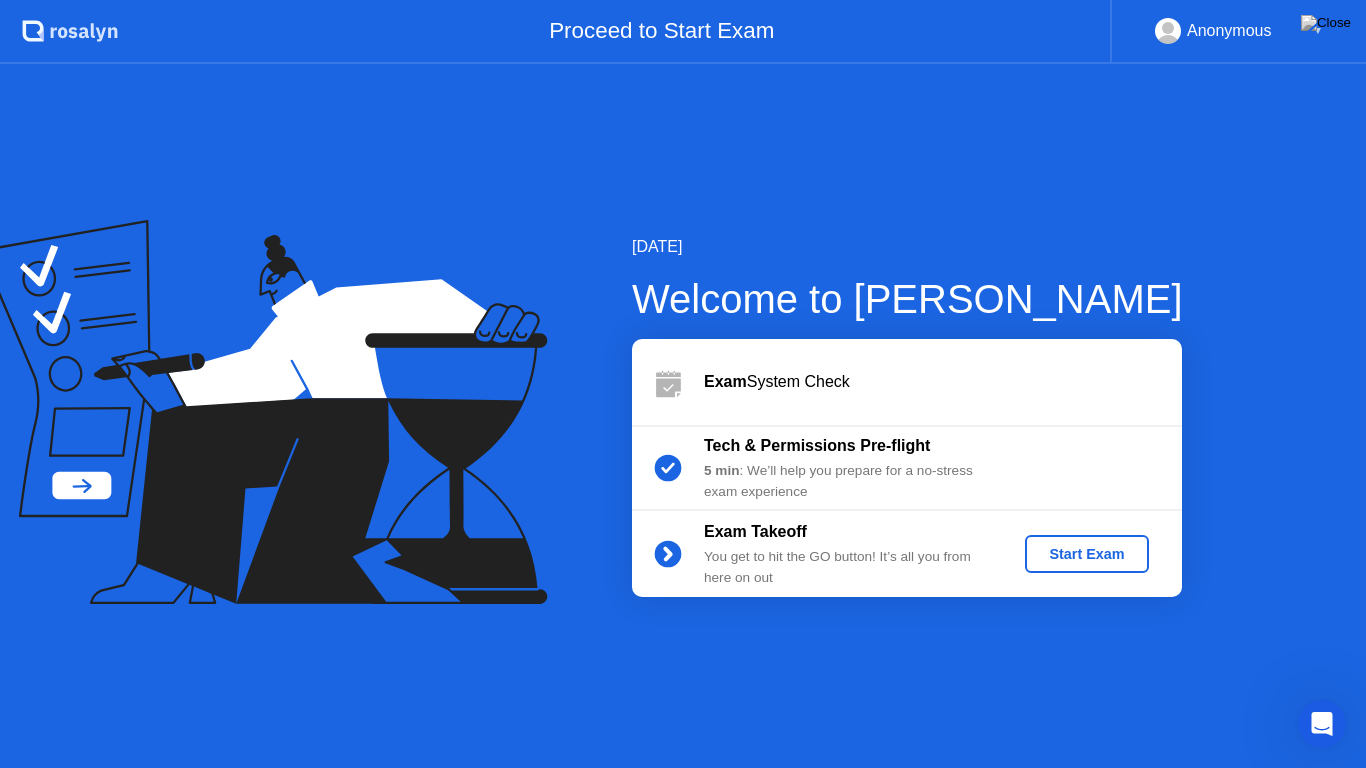 click on "Start Exam" 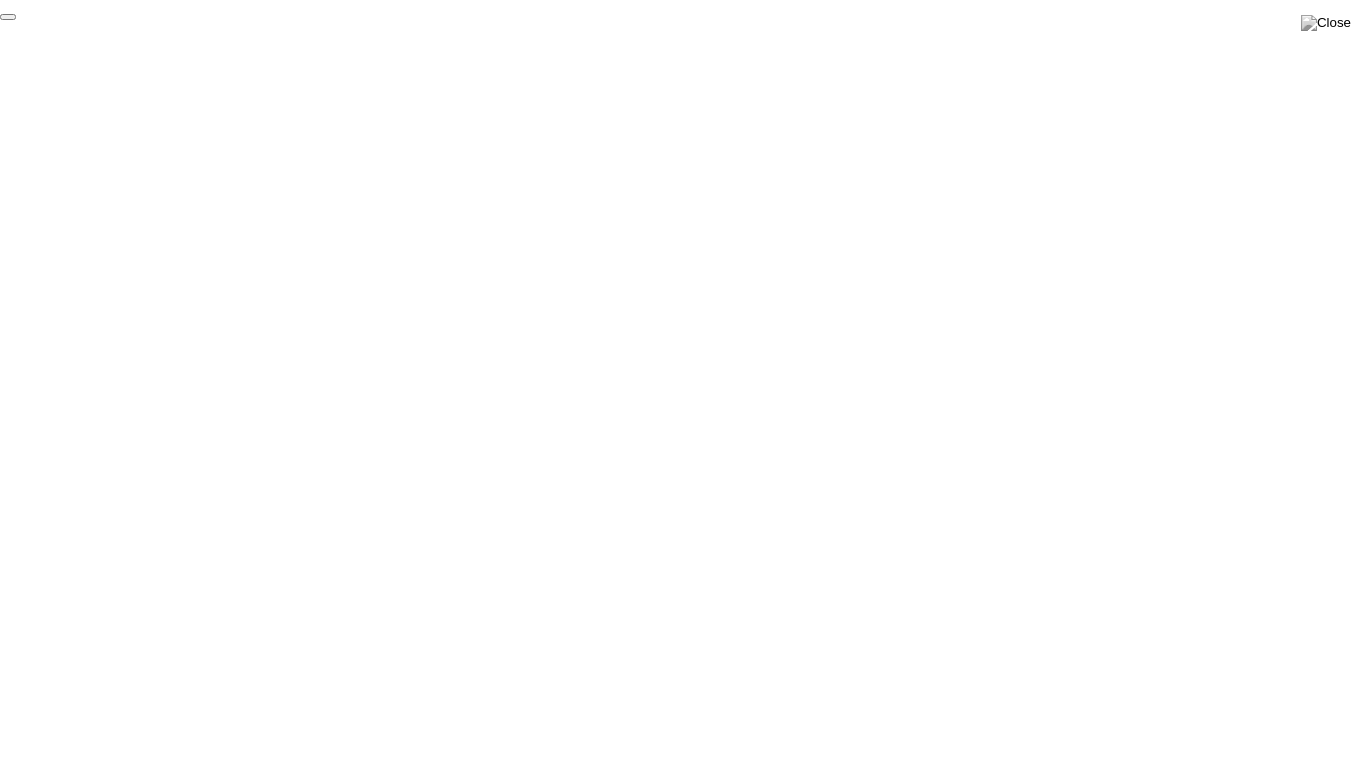 click on "End Proctoring Session" 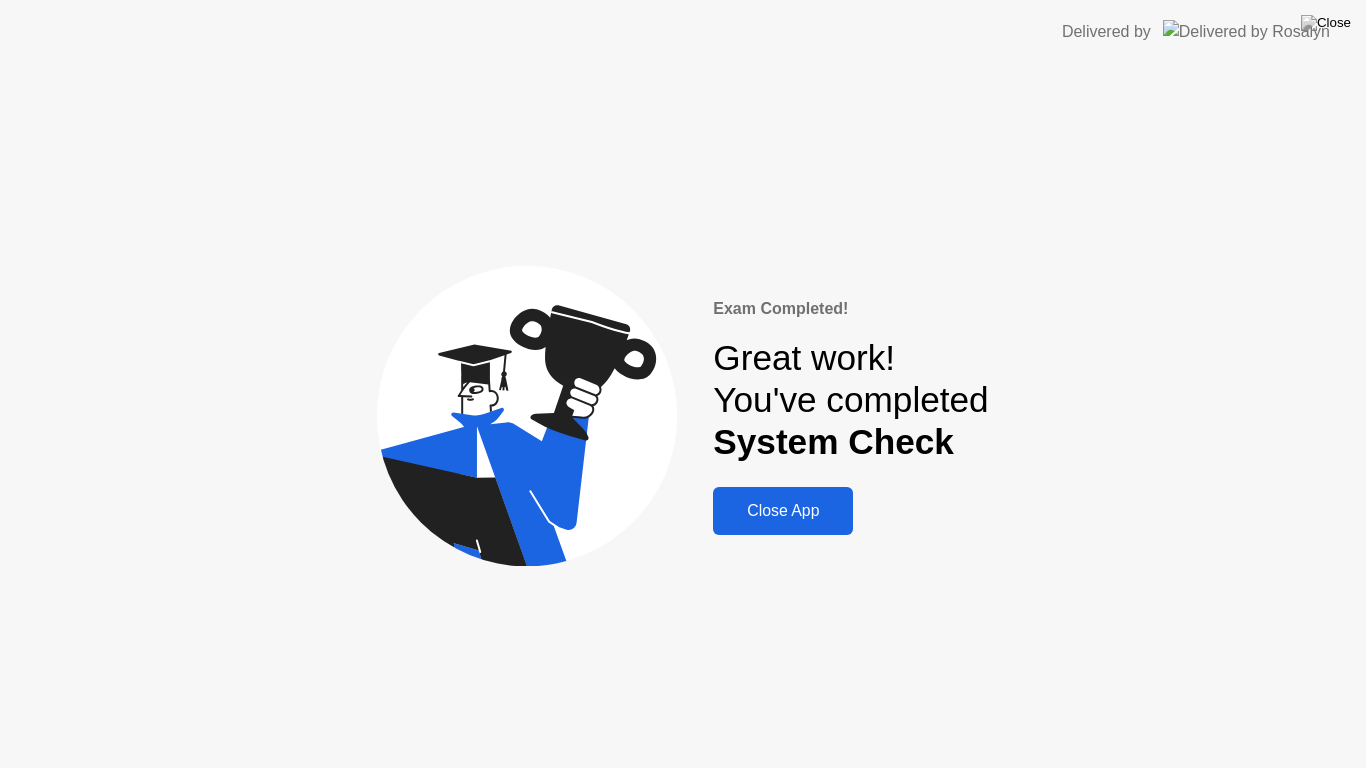 click on "Close App" 